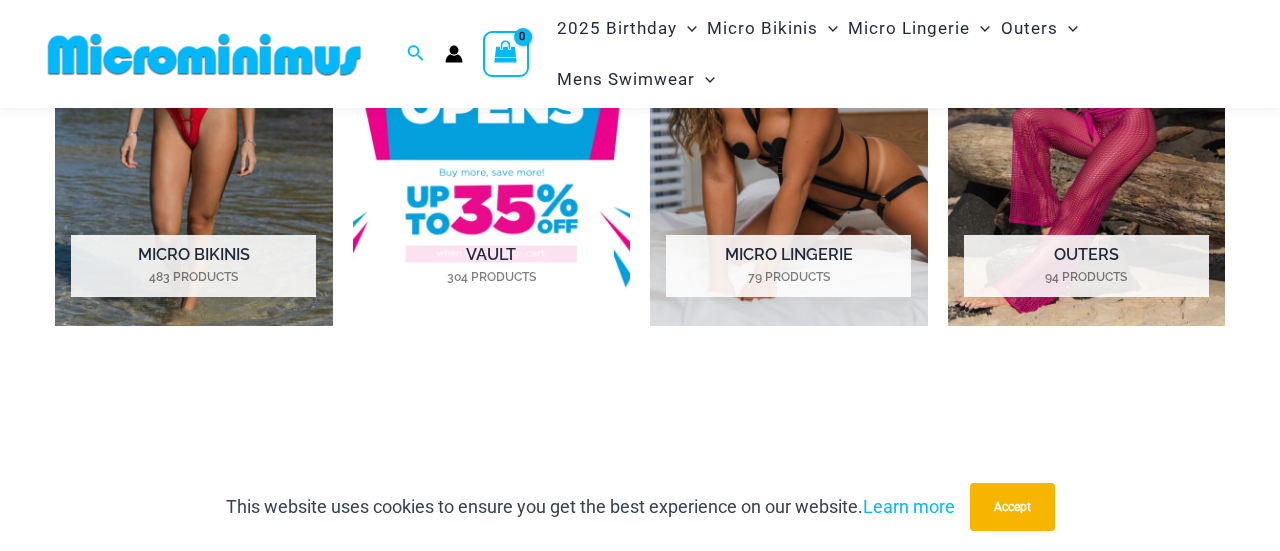 scroll, scrollTop: 1098, scrollLeft: 0, axis: vertical 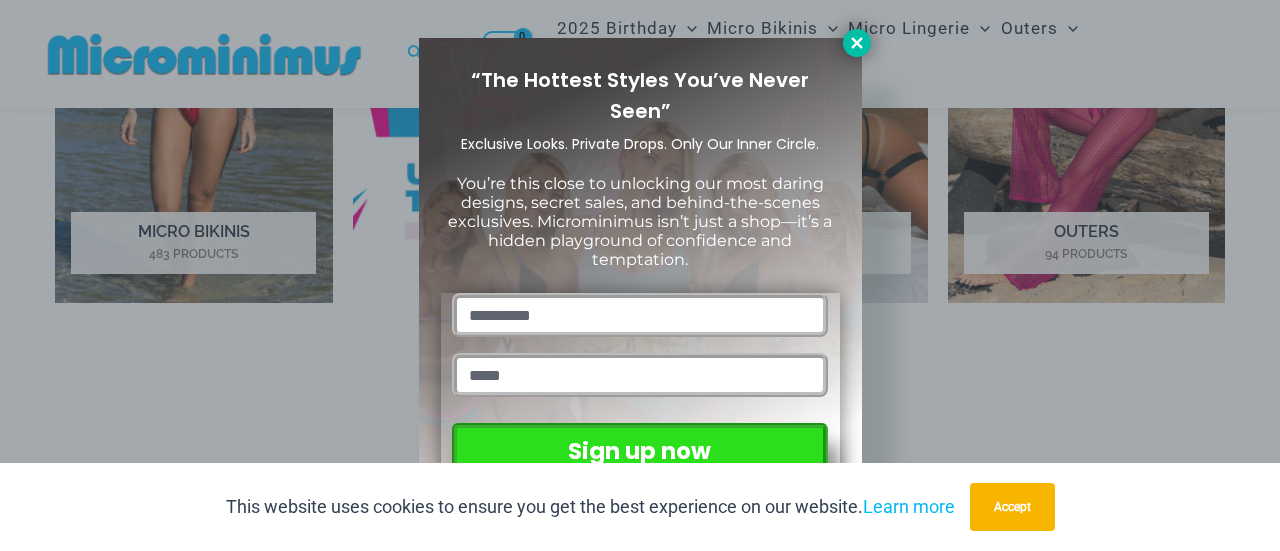 click at bounding box center (857, 43) 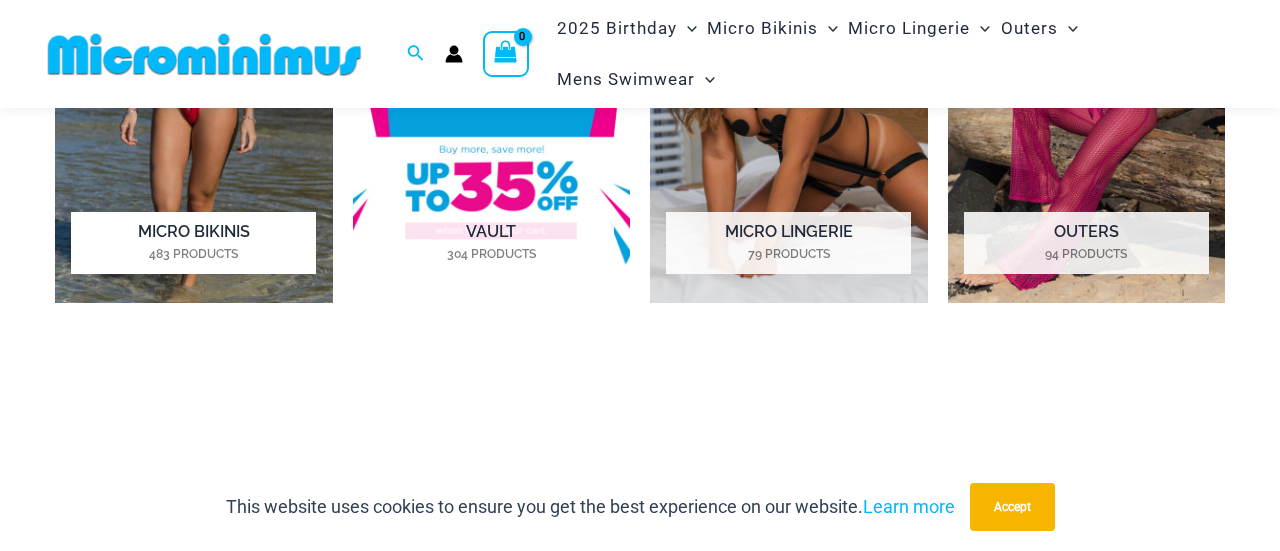 click on "Micro Bikinis 483 Products" at bounding box center [193, 243] 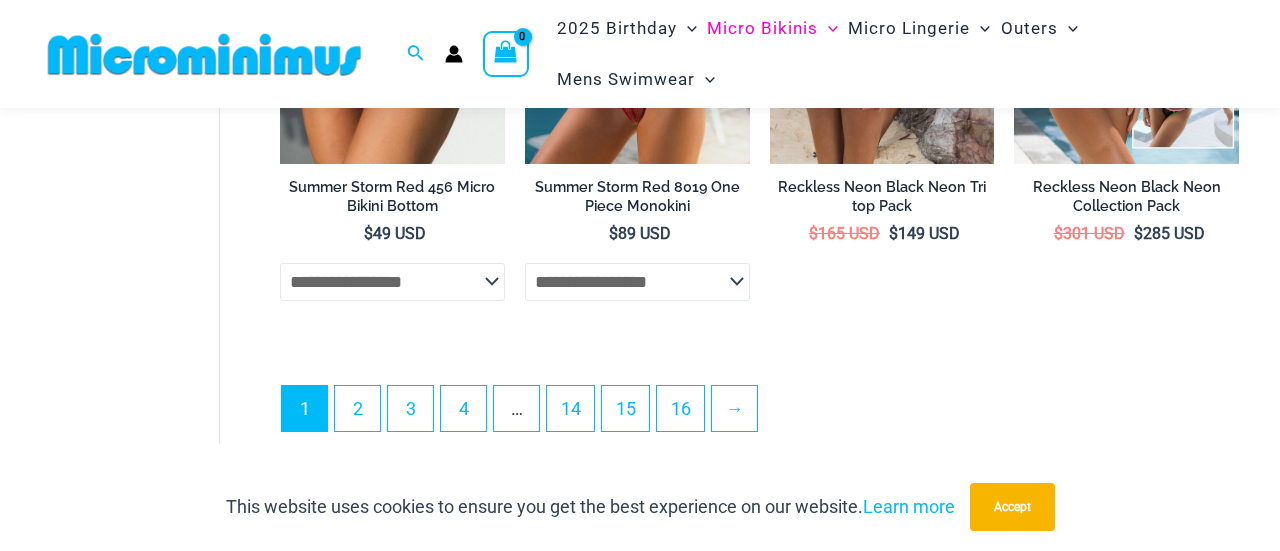 scroll, scrollTop: 4751, scrollLeft: 0, axis: vertical 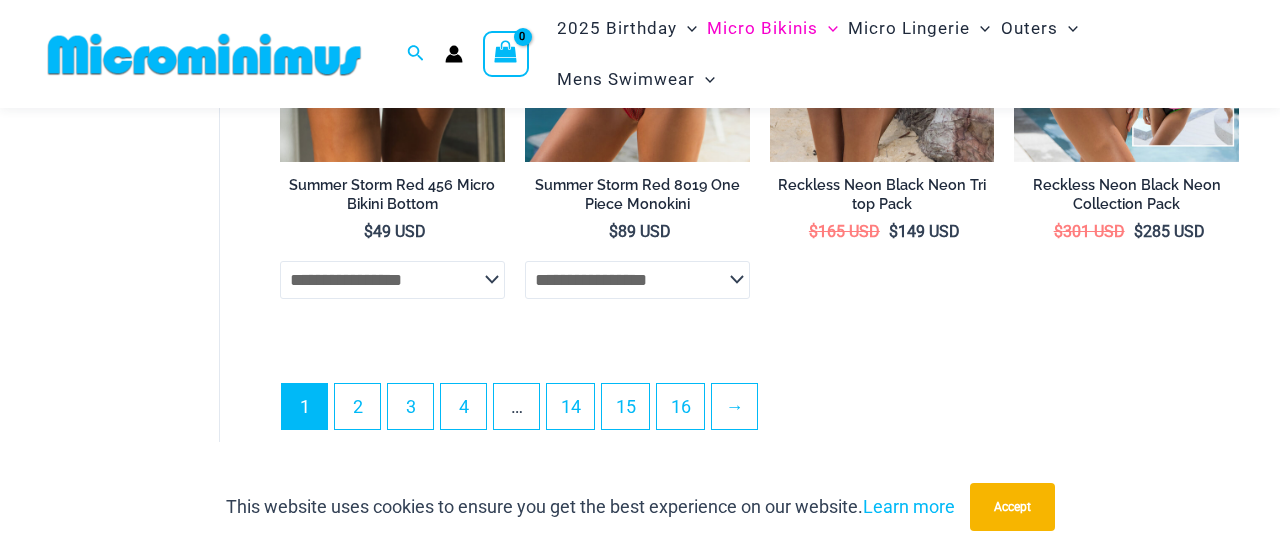 click on "**********" 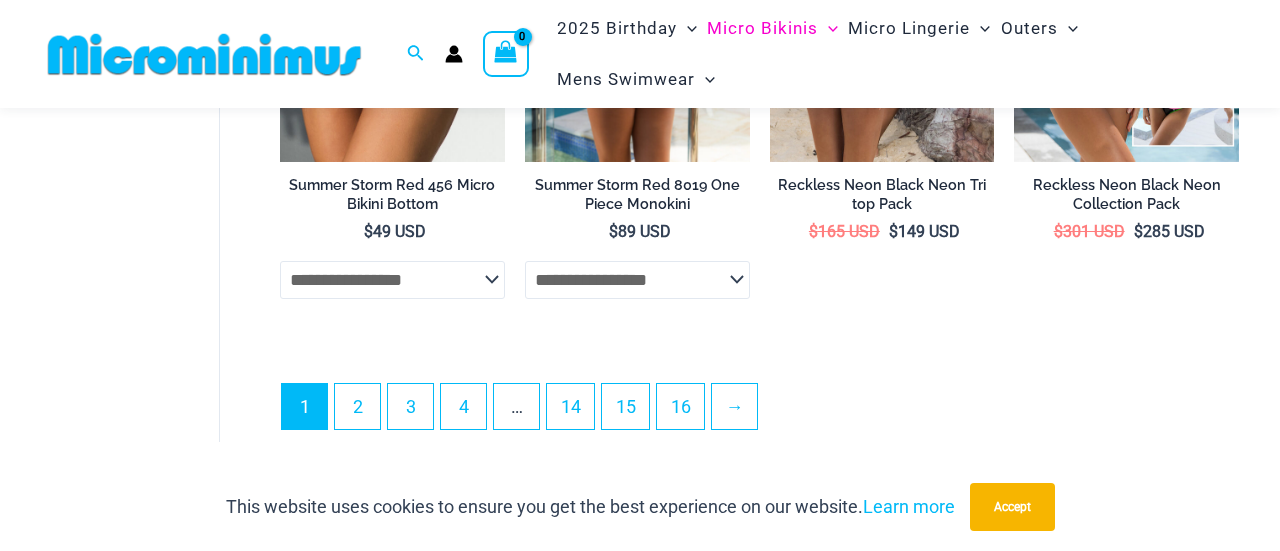 click on "**********" 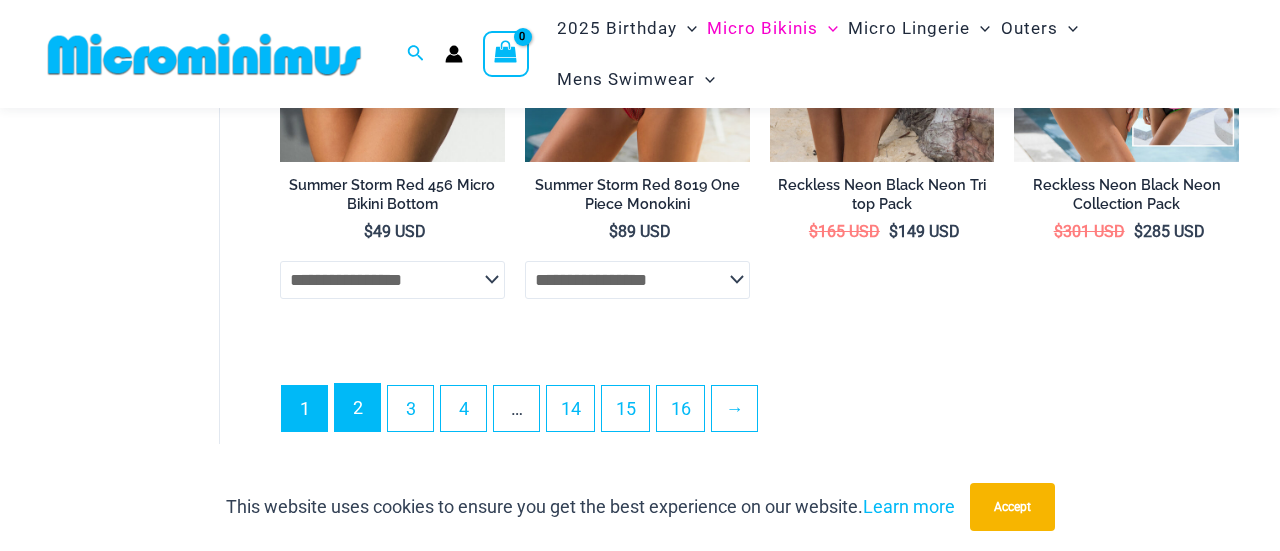 click on "2" at bounding box center [357, 407] 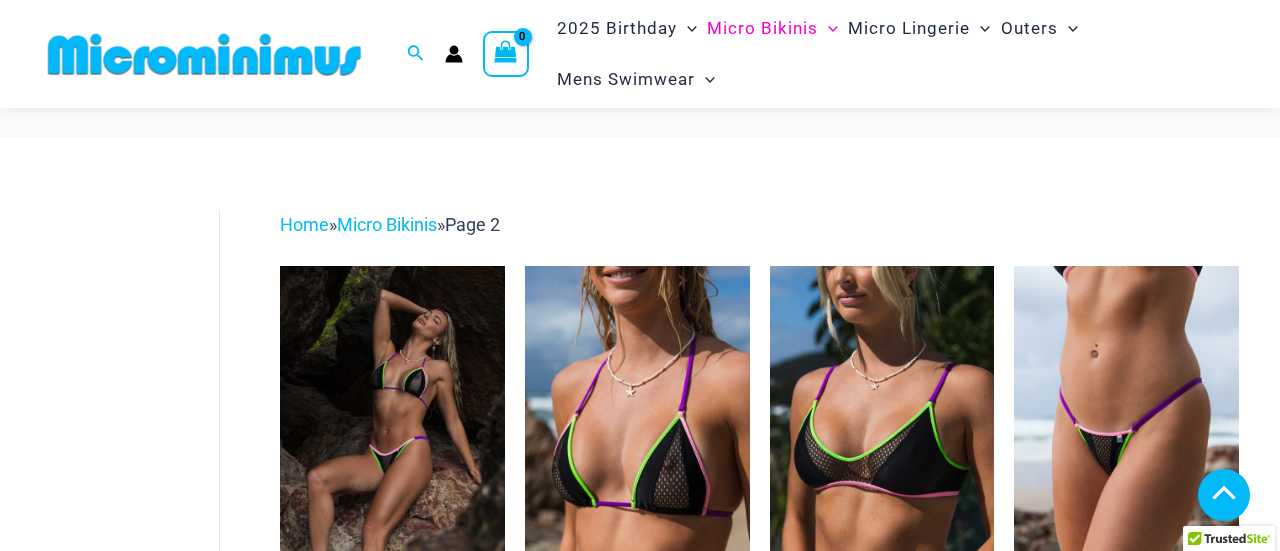 scroll, scrollTop: 1348, scrollLeft: 0, axis: vertical 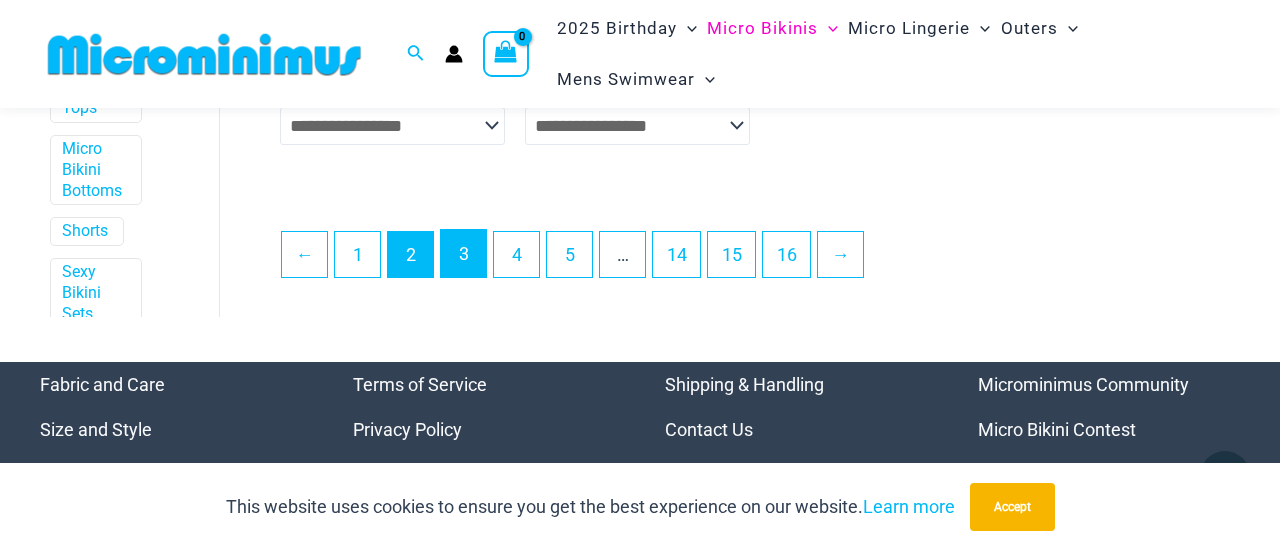 click on "3" at bounding box center [463, 253] 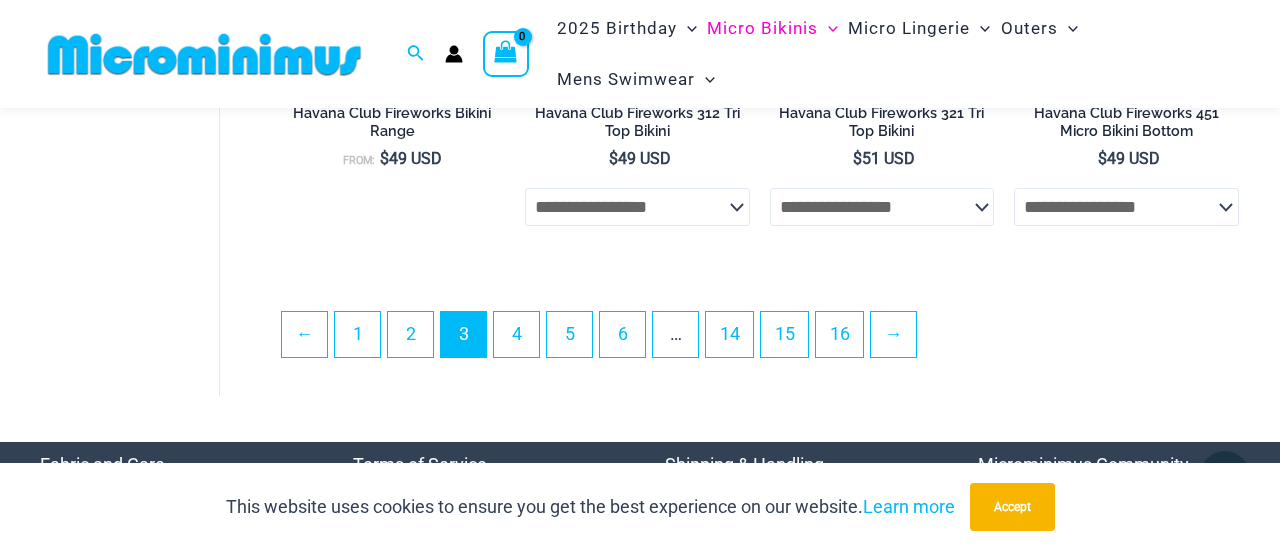 scroll, scrollTop: 4337, scrollLeft: 0, axis: vertical 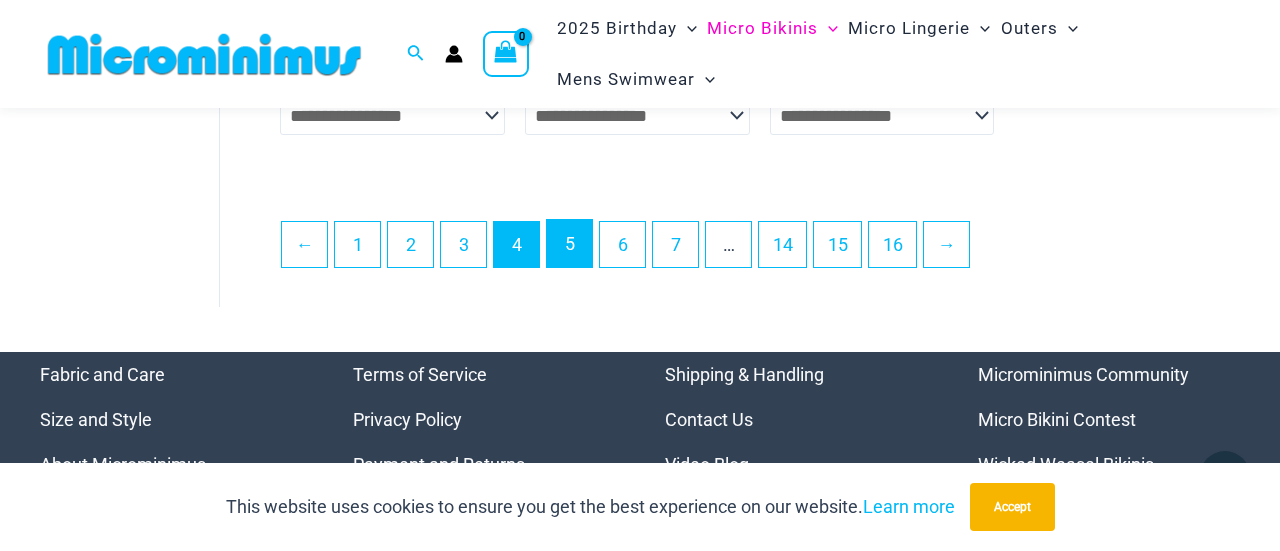 click on "5" at bounding box center [569, 243] 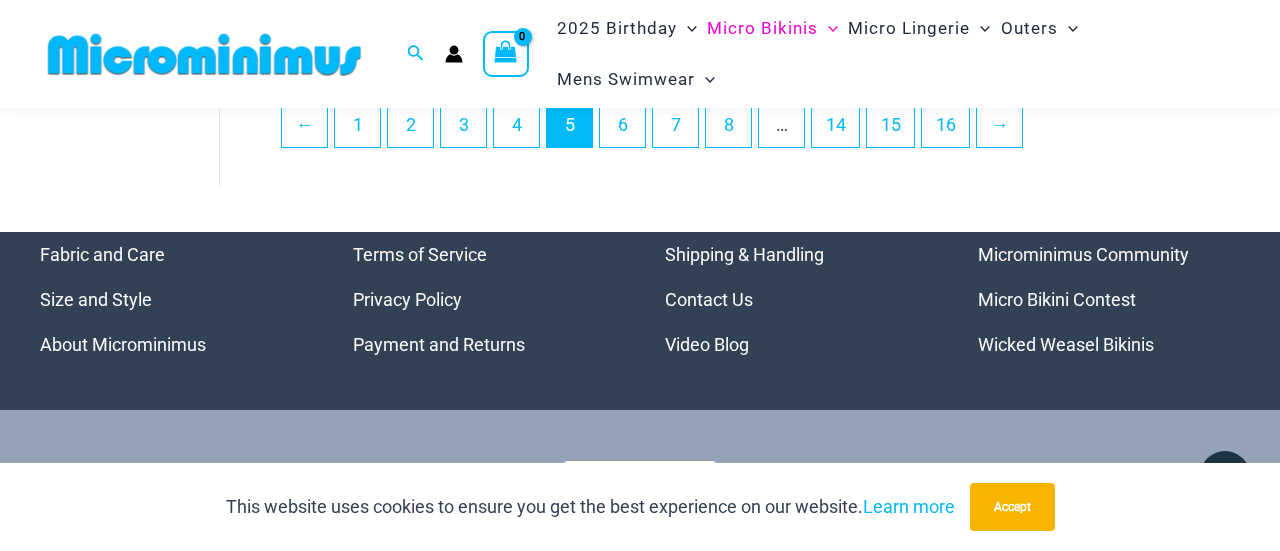 scroll, scrollTop: 4460, scrollLeft: 0, axis: vertical 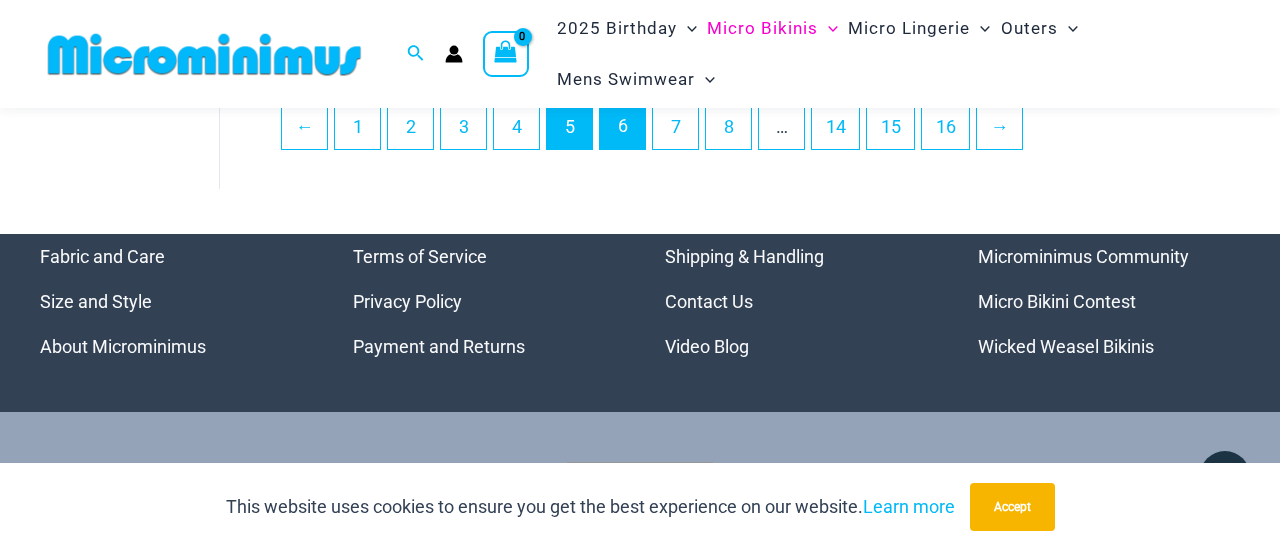 click on "6" at bounding box center [622, 125] 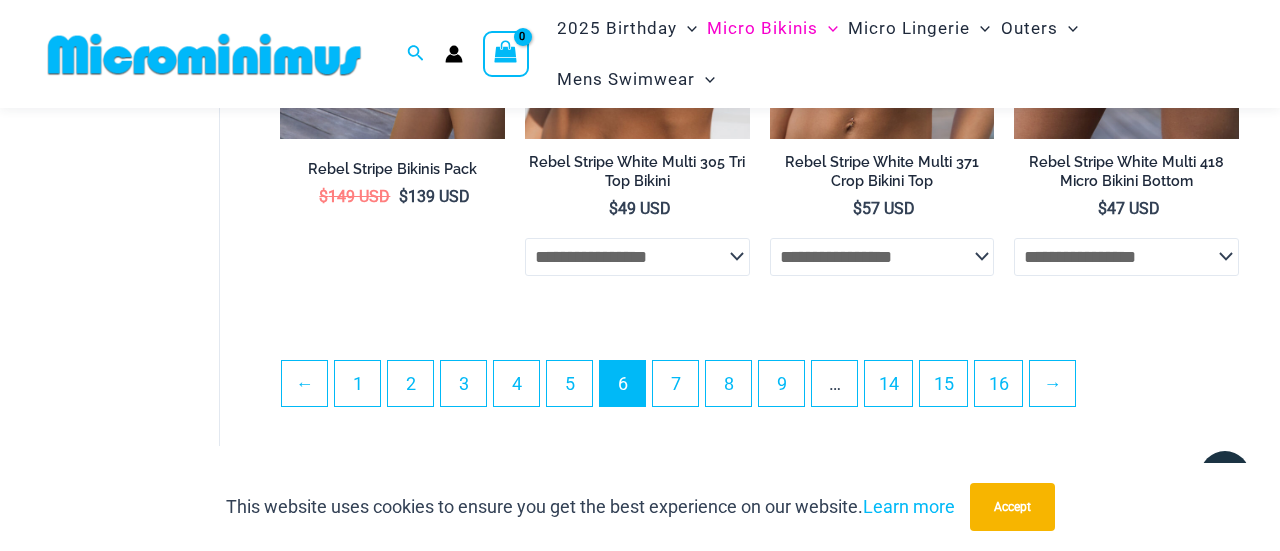 scroll, scrollTop: 4222, scrollLeft: 0, axis: vertical 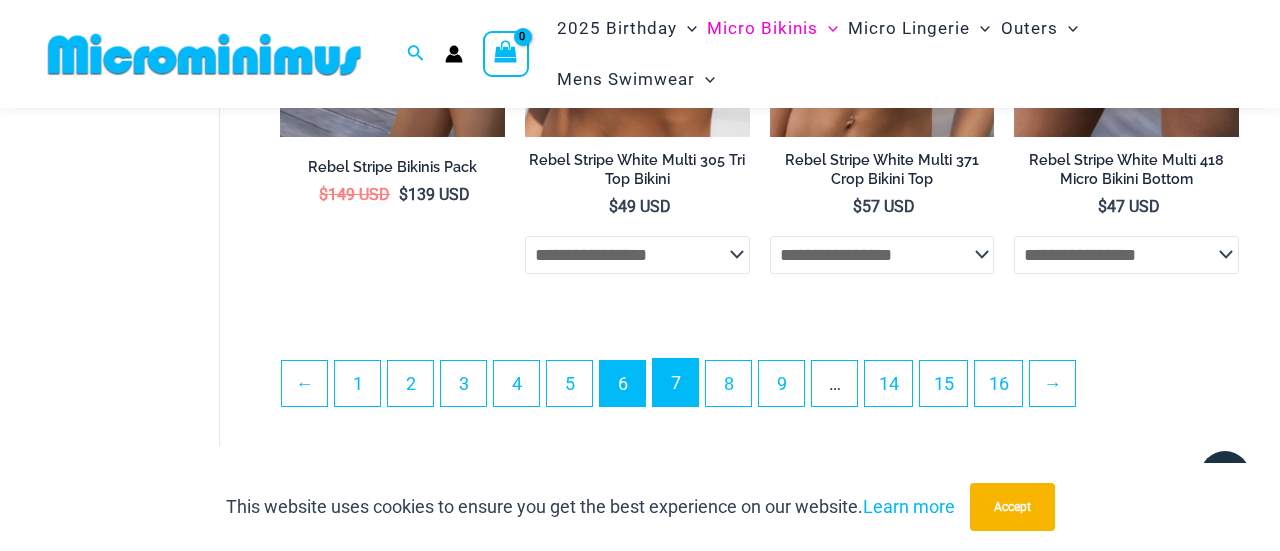 click on "7" at bounding box center (675, 382) 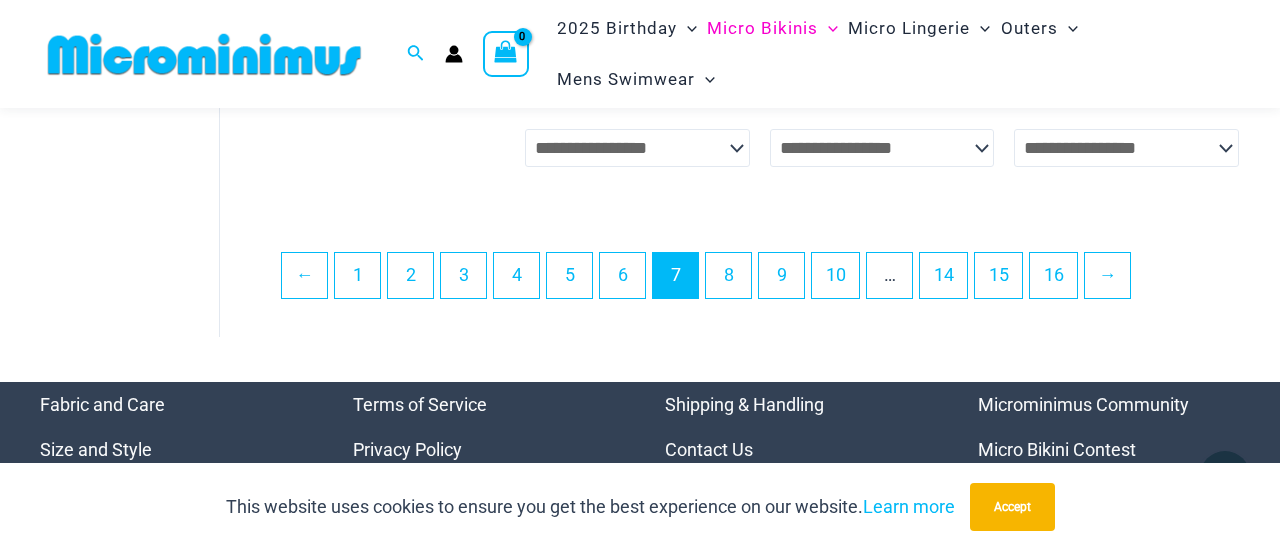 scroll, scrollTop: 4274, scrollLeft: 0, axis: vertical 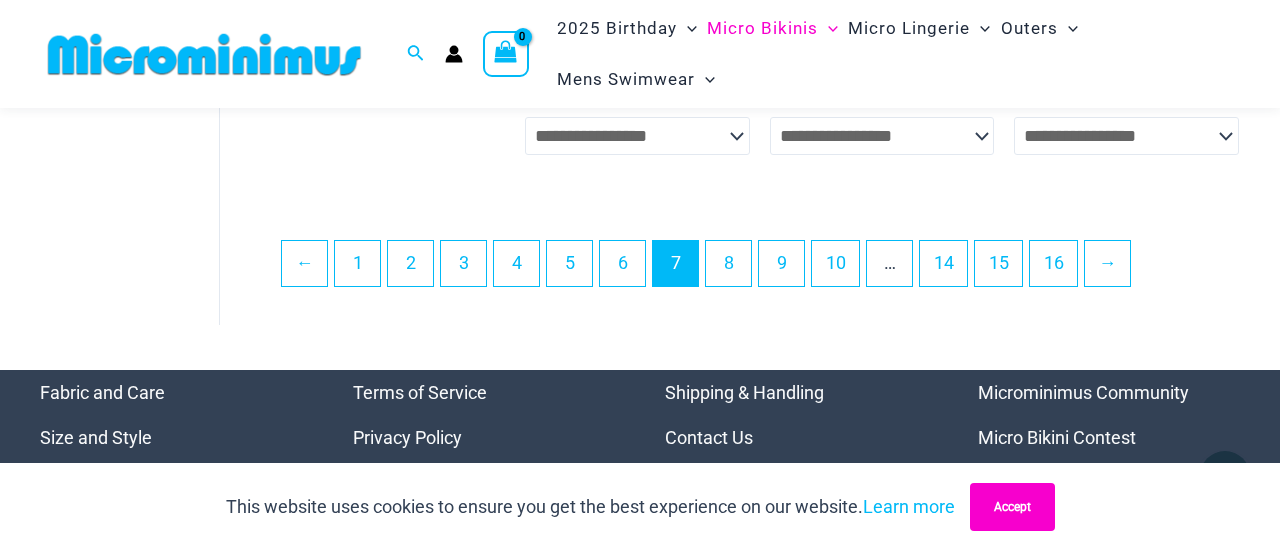click on "Accept" at bounding box center (1012, 507) 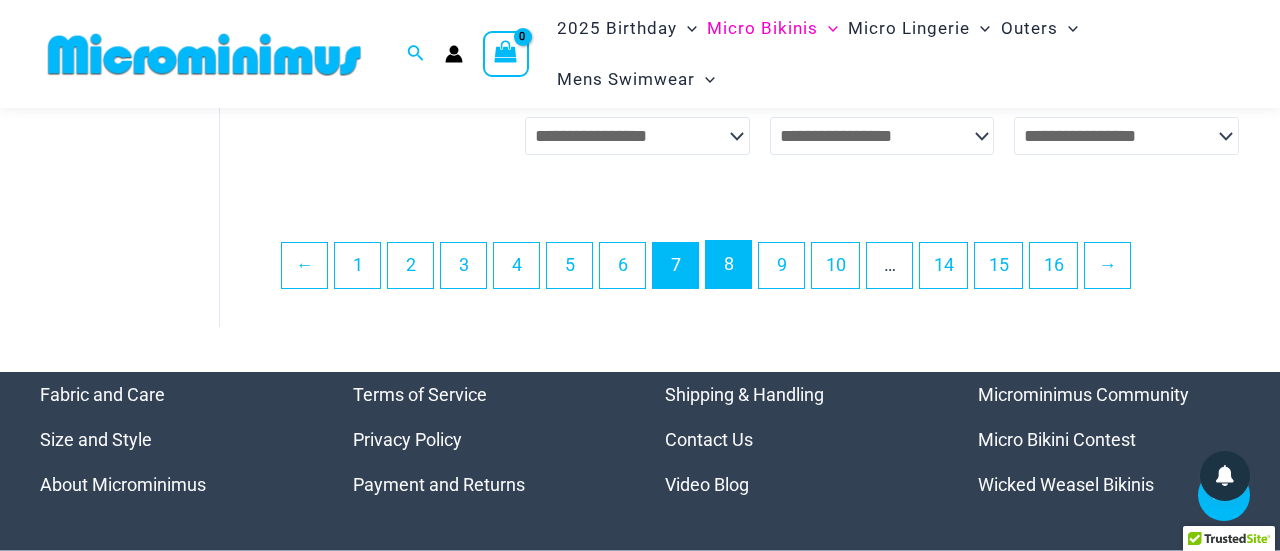 click on "8" at bounding box center (728, 264) 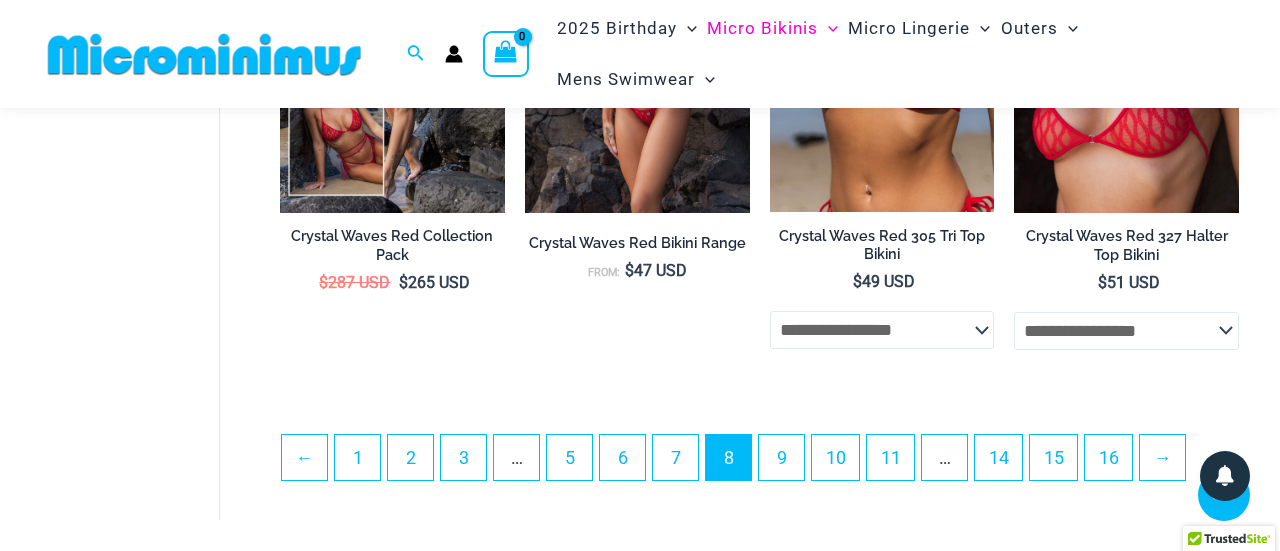 scroll, scrollTop: 4176, scrollLeft: 0, axis: vertical 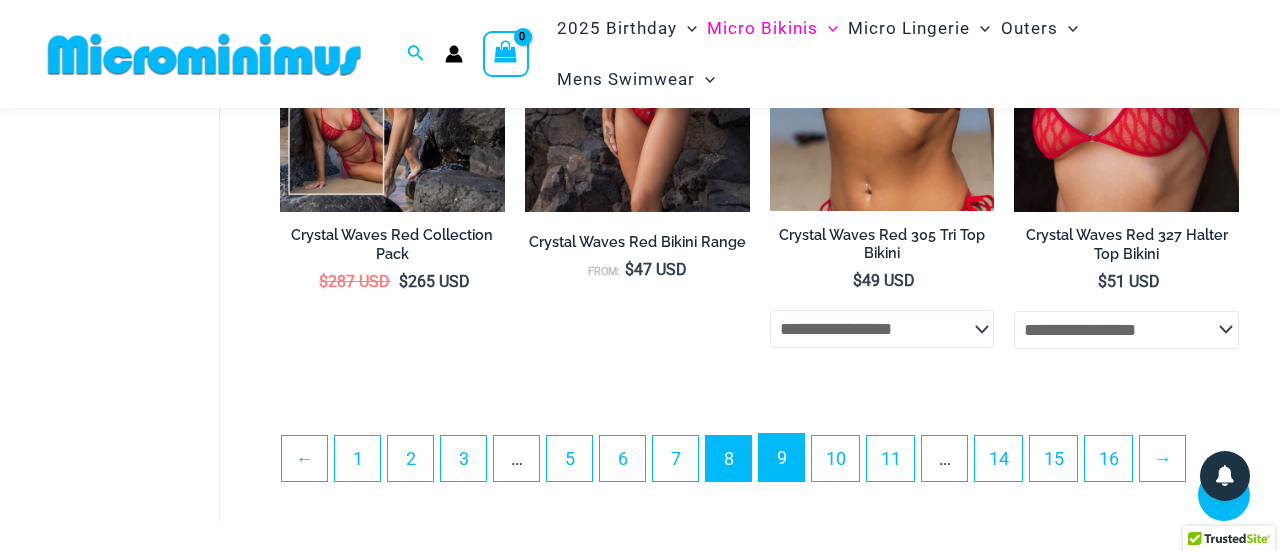 click on "9" at bounding box center (781, 457) 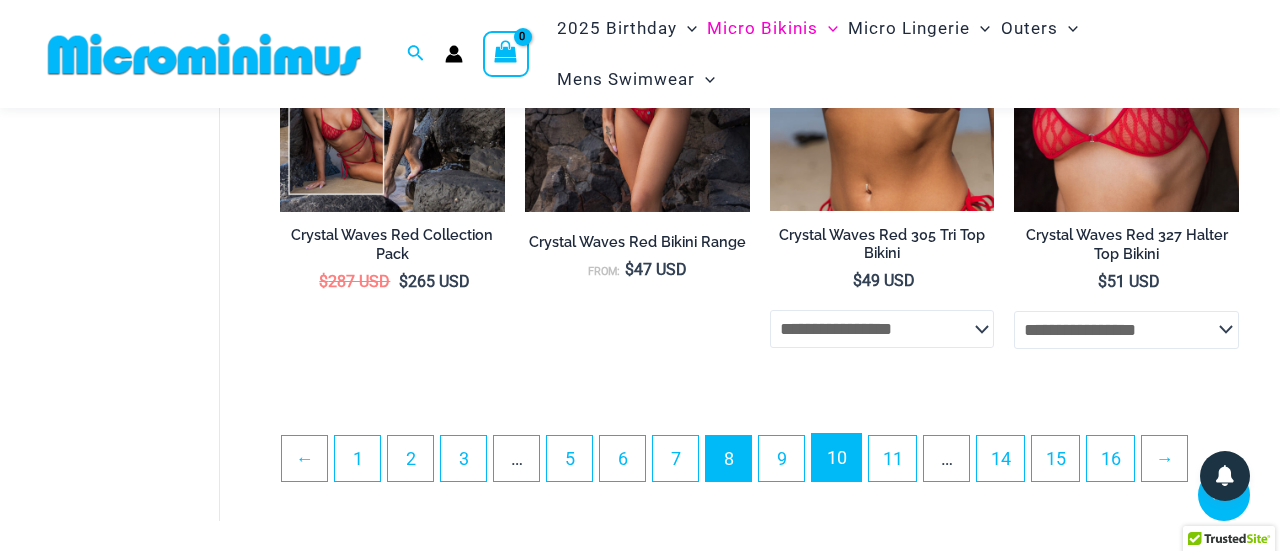 click on "10" at bounding box center (836, 457) 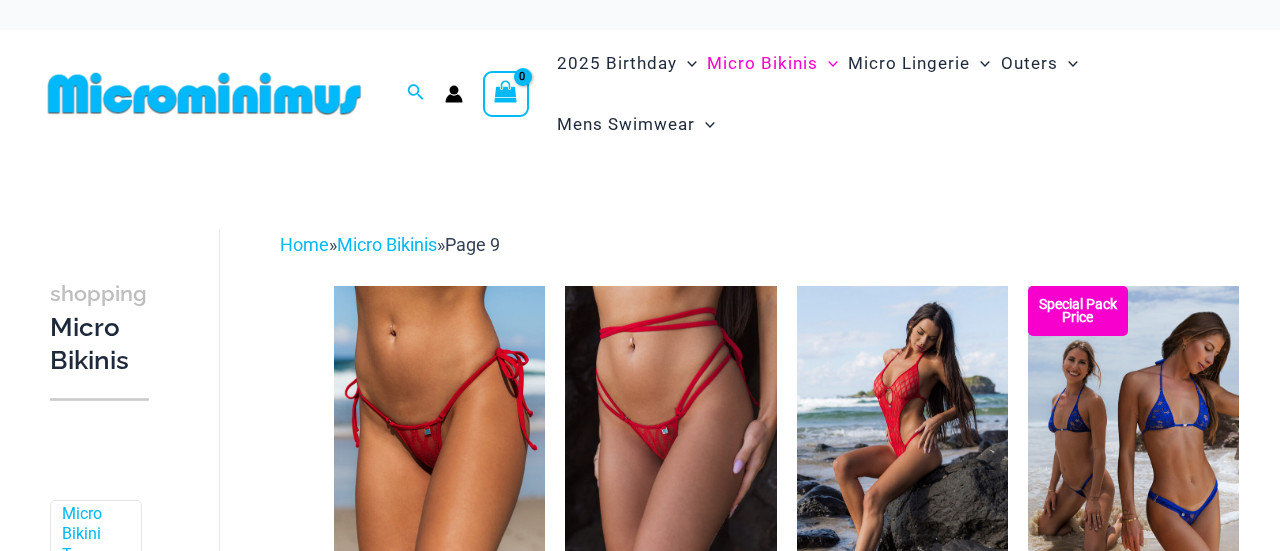 scroll, scrollTop: 0, scrollLeft: 0, axis: both 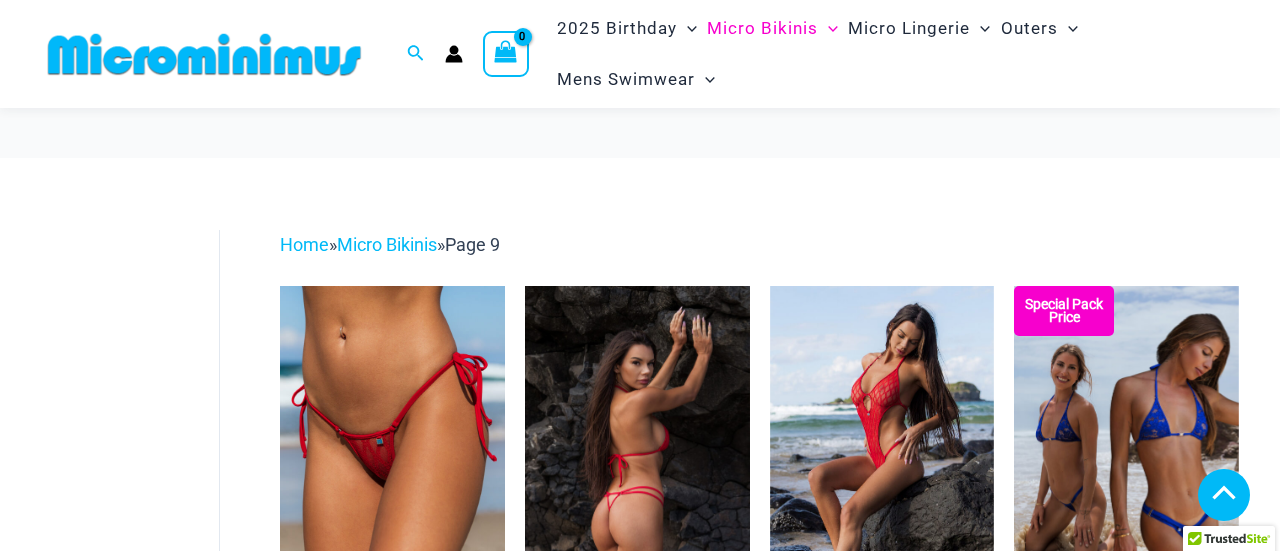 click on "**********" 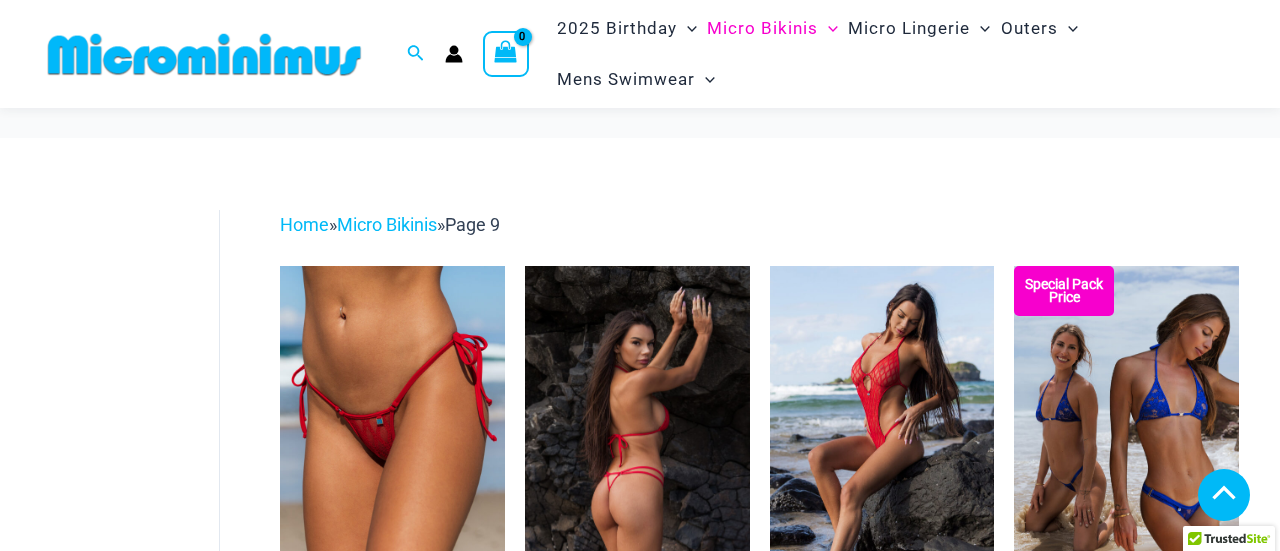 scroll, scrollTop: 980, scrollLeft: 0, axis: vertical 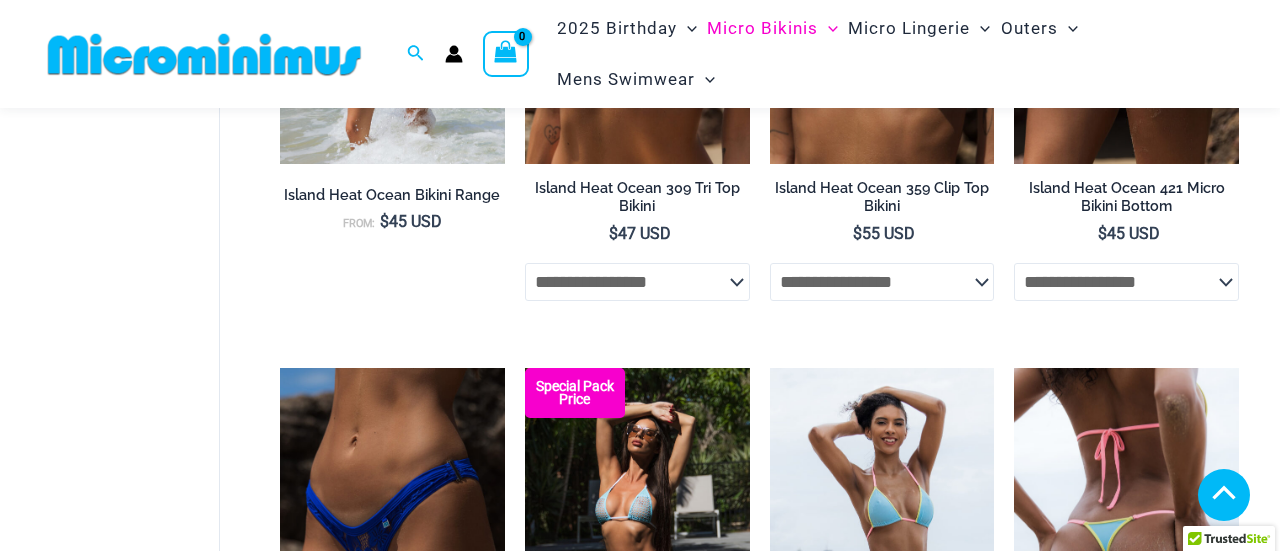 click at bounding box center (1126, 536) 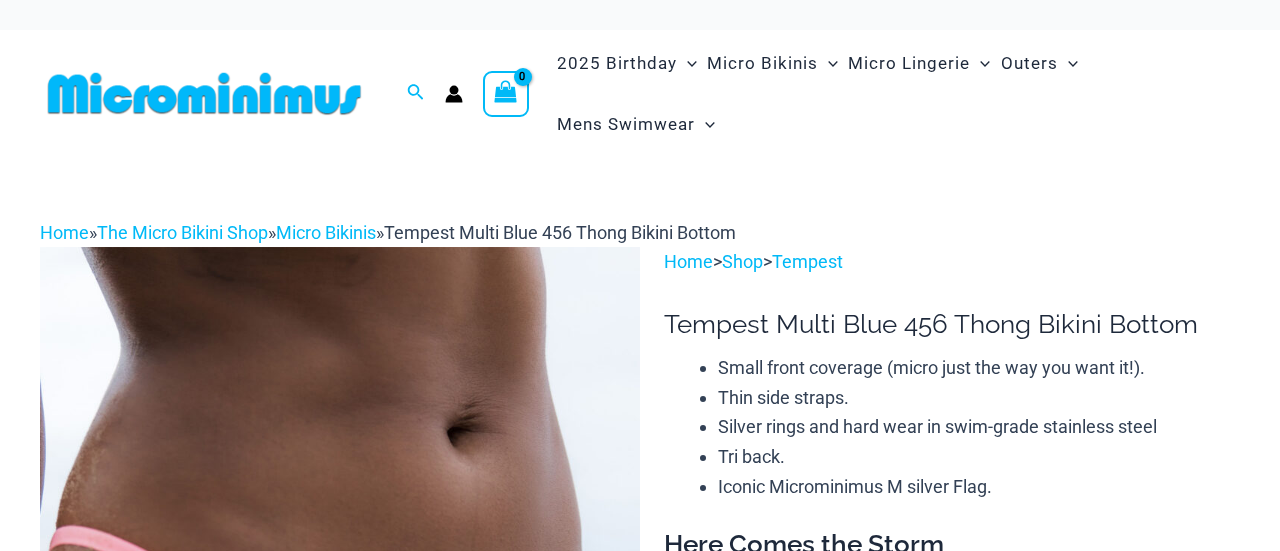 scroll, scrollTop: 0, scrollLeft: 0, axis: both 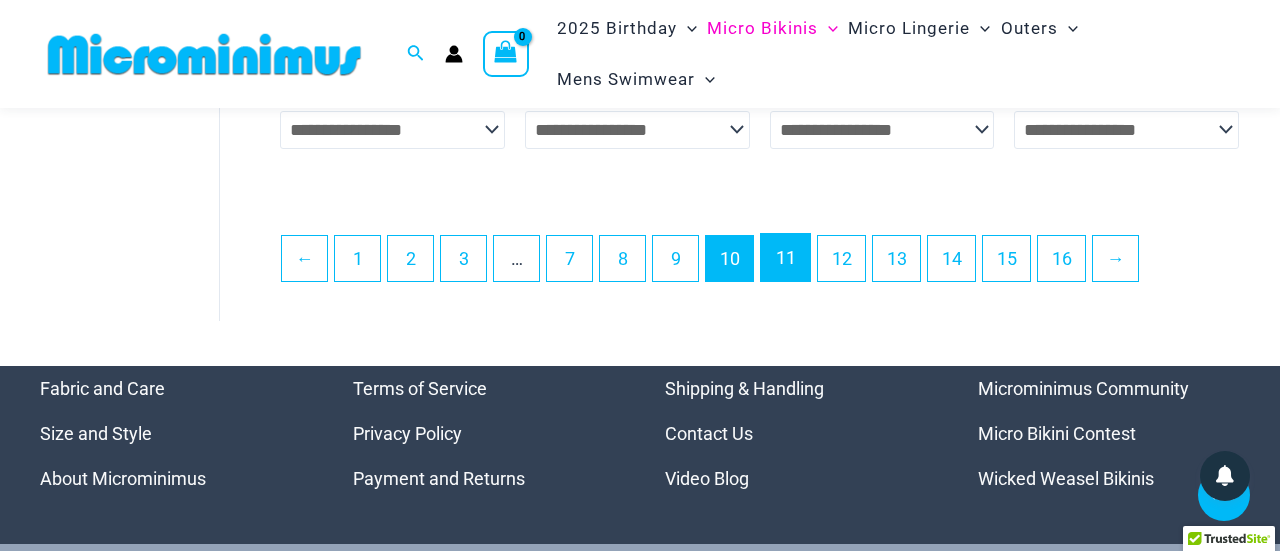 click on "11" at bounding box center [785, 257] 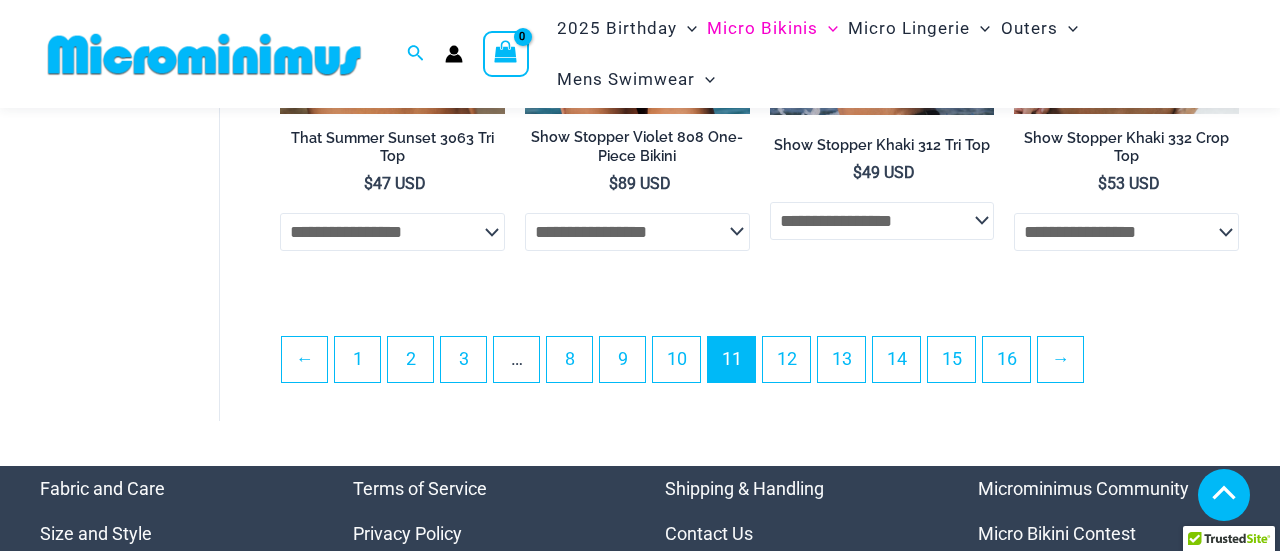 scroll, scrollTop: 4274, scrollLeft: 0, axis: vertical 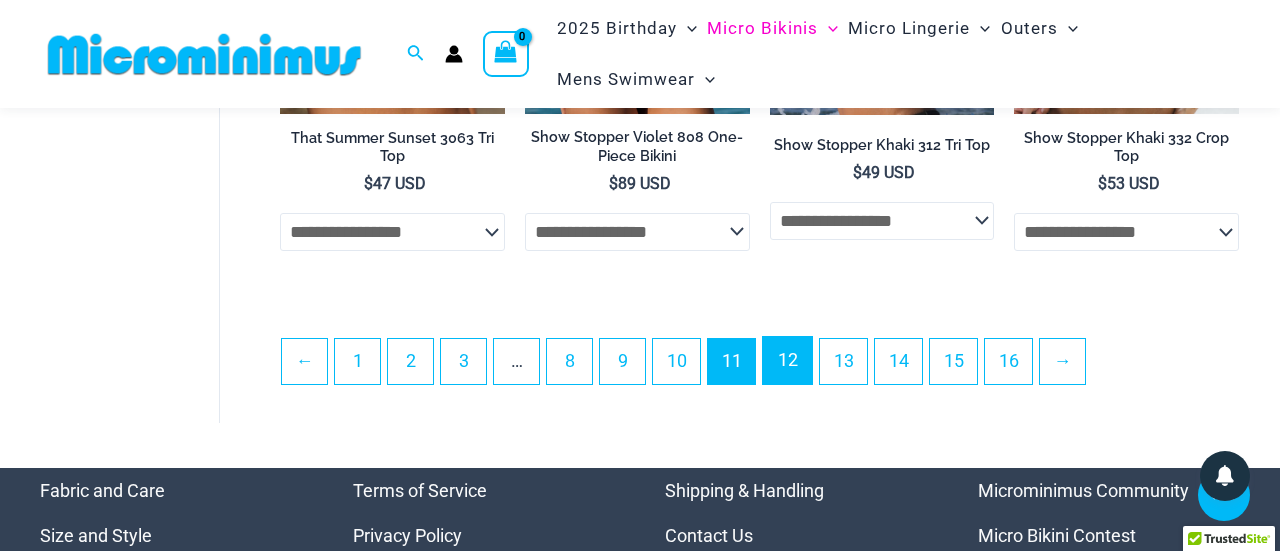 click on "12" at bounding box center (787, 360) 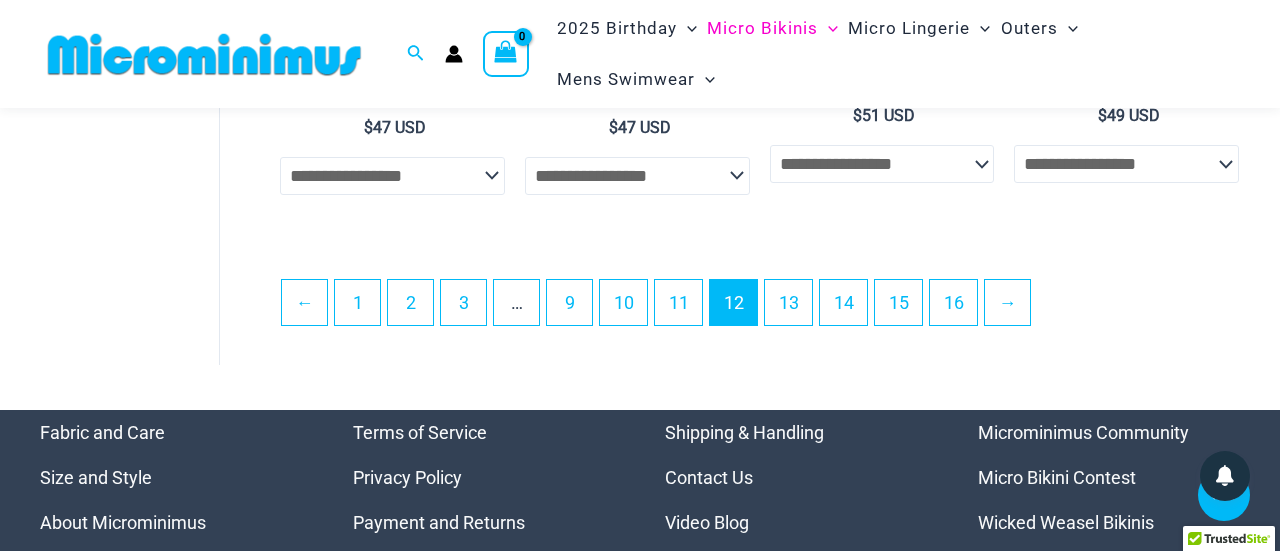 scroll, scrollTop: 4332, scrollLeft: 0, axis: vertical 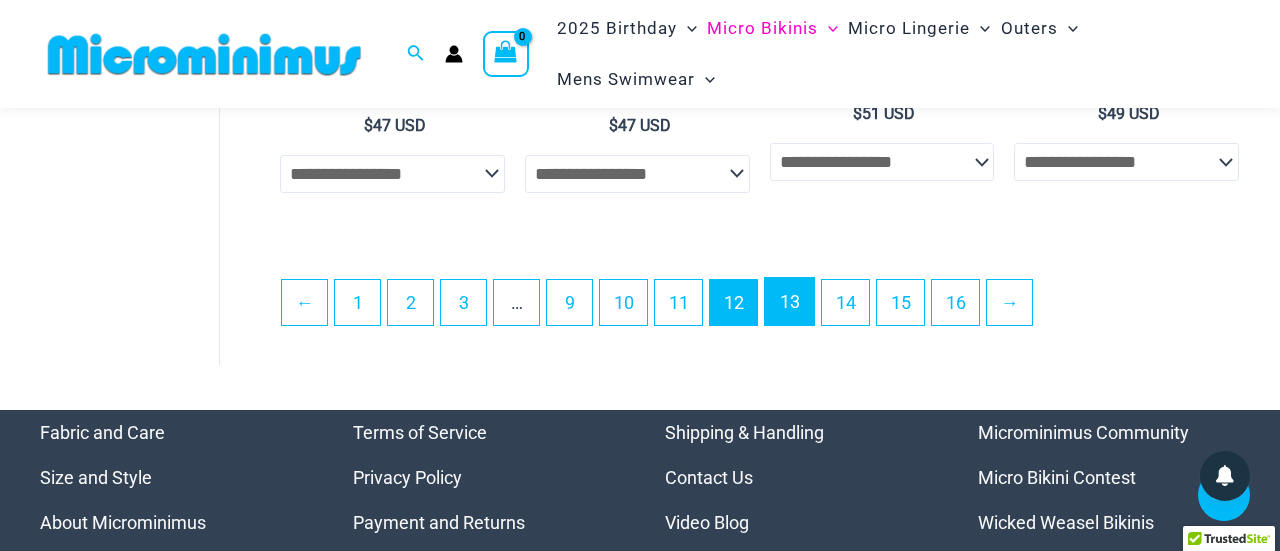click on "13" at bounding box center (789, 301) 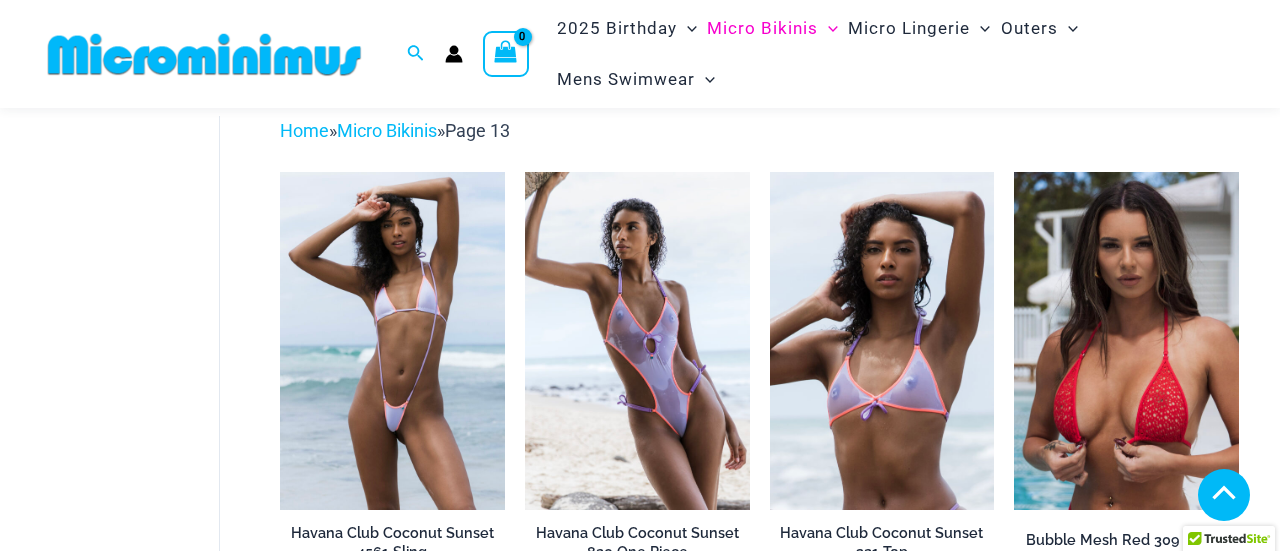 scroll, scrollTop: 1554, scrollLeft: 0, axis: vertical 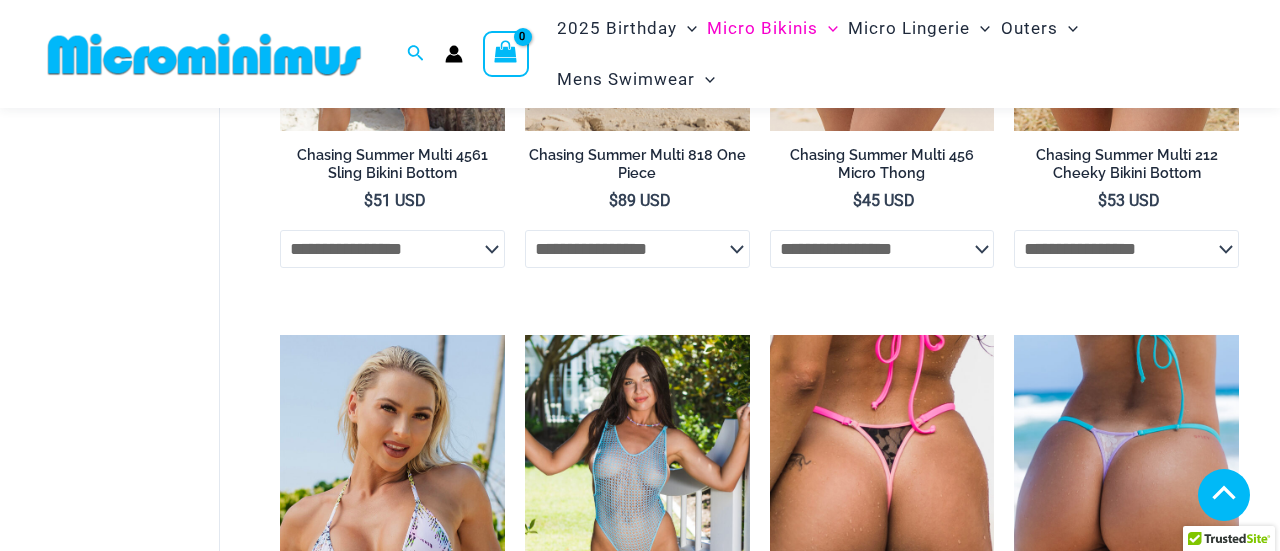 click on "14" at bounding box center [791, 3081] 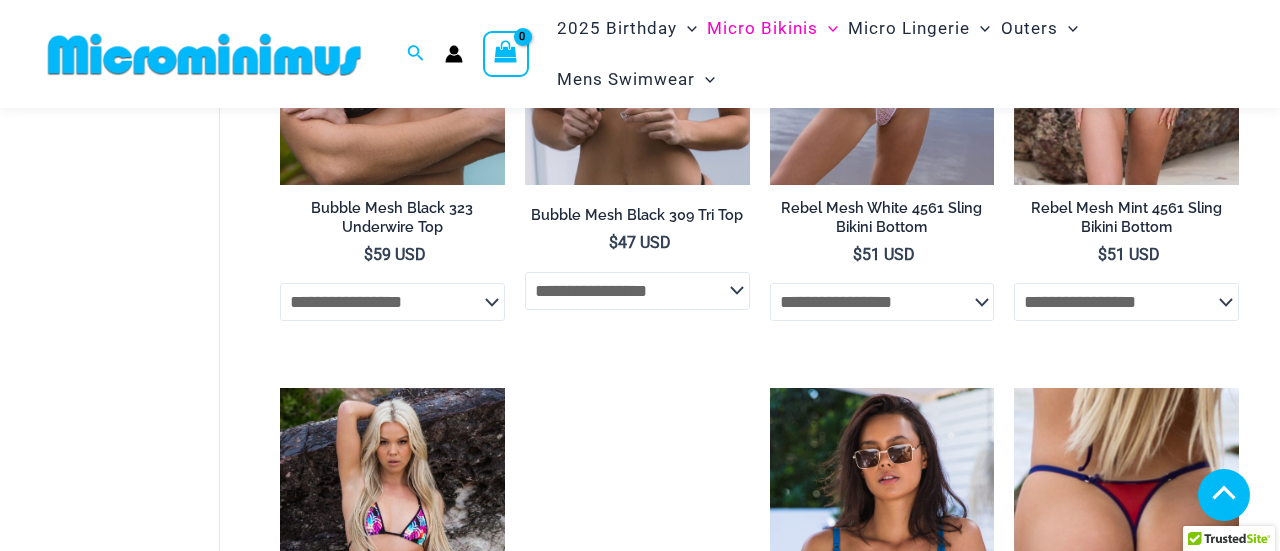 scroll, scrollTop: 1284, scrollLeft: 0, axis: vertical 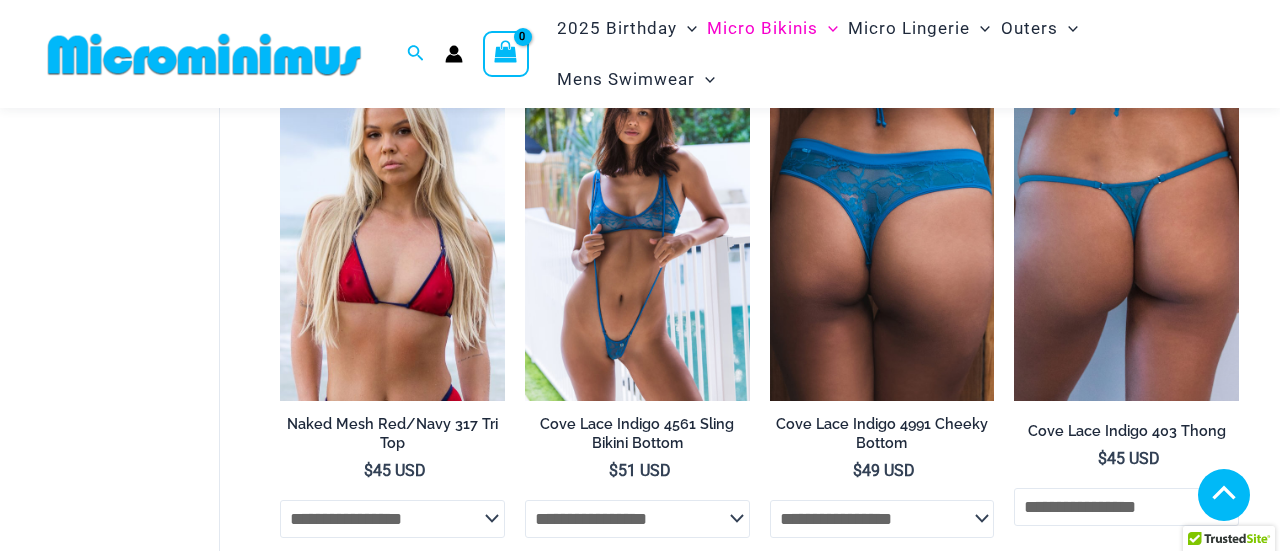click on "15" at bounding box center (791, 3350) 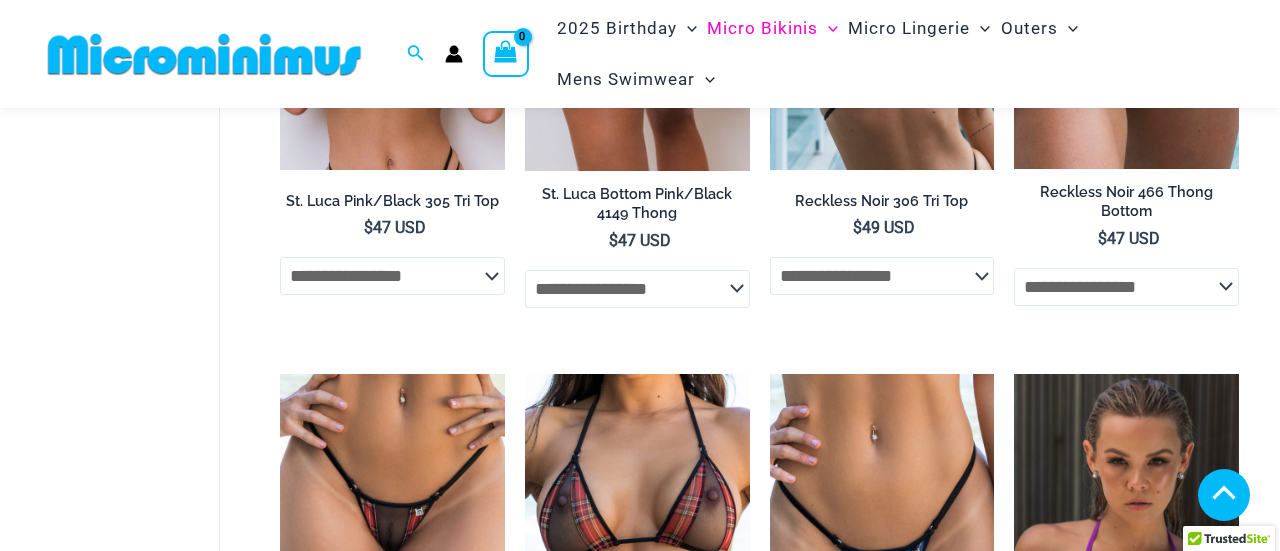 scroll, scrollTop: 4485, scrollLeft: 0, axis: vertical 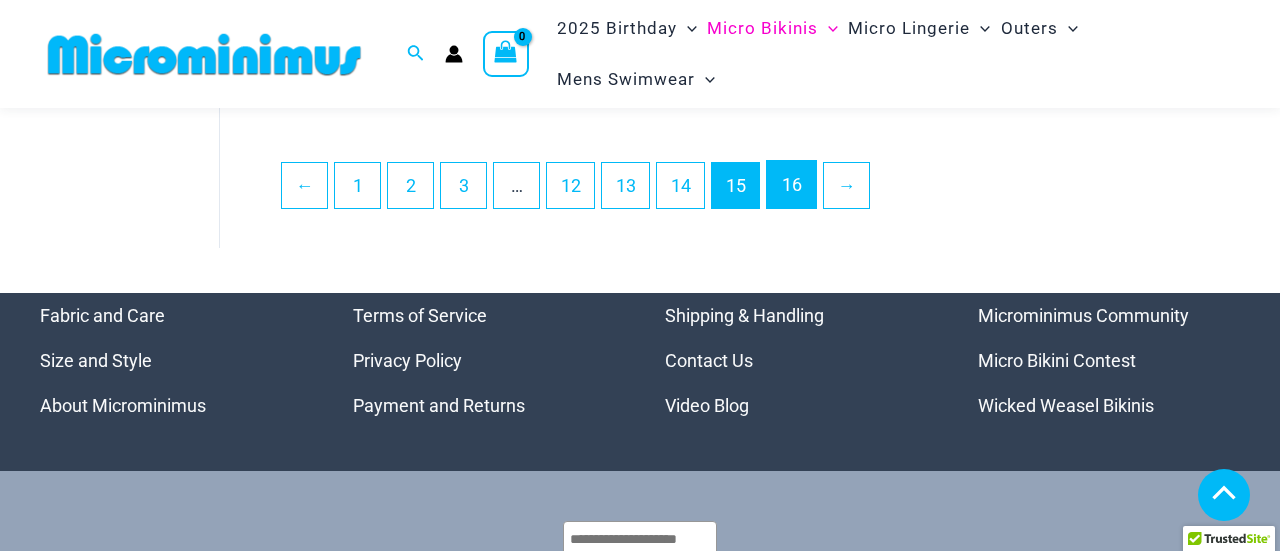 click on "16" at bounding box center (791, 184) 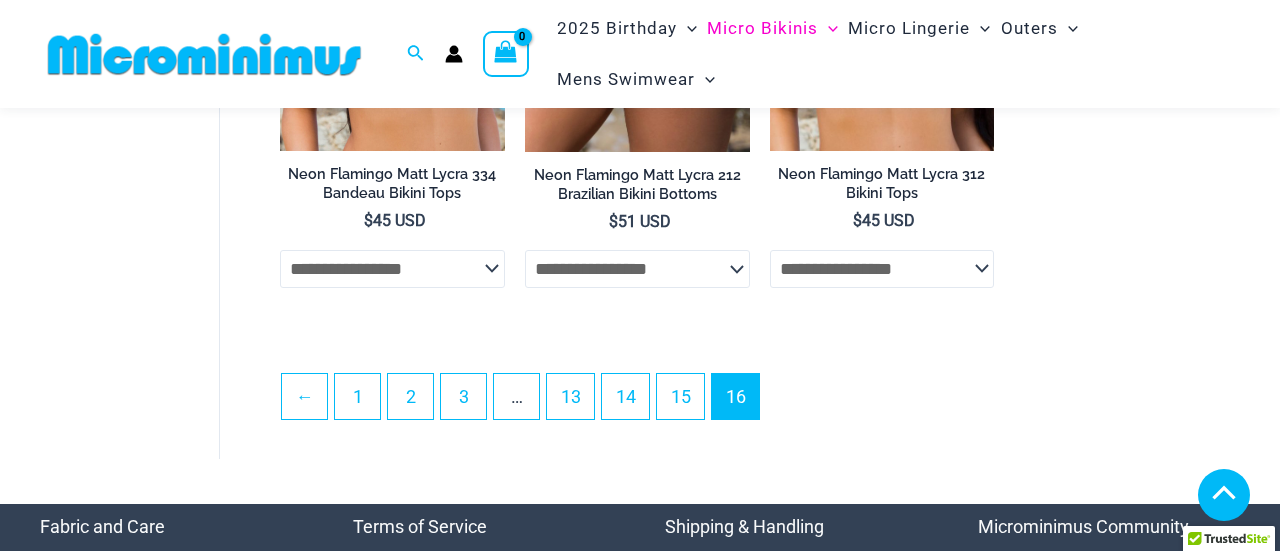 scroll, scrollTop: 446, scrollLeft: 0, axis: vertical 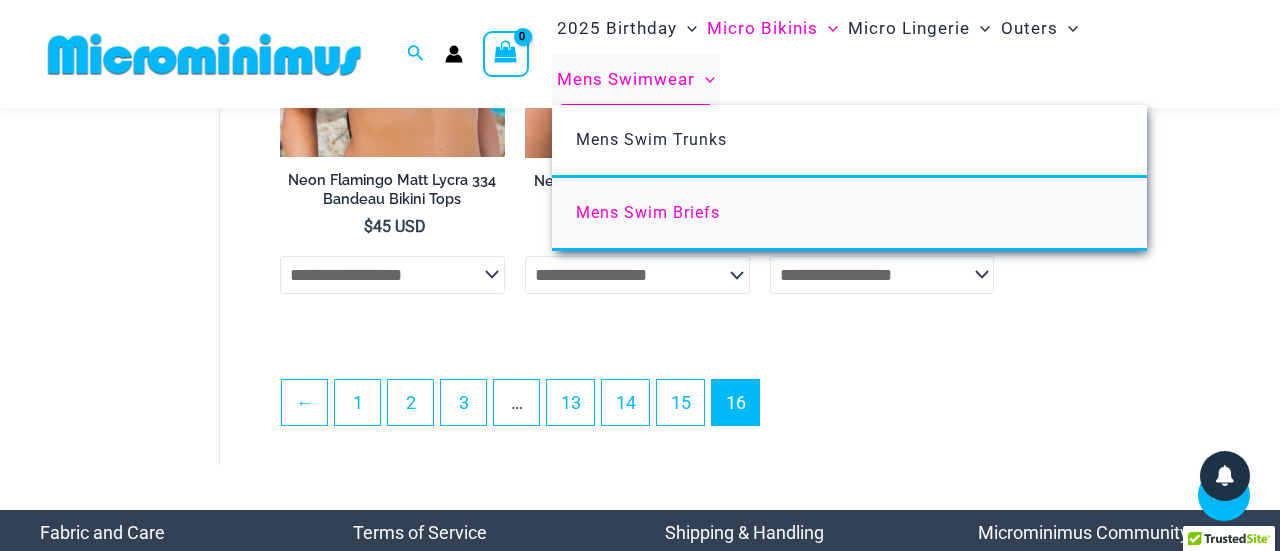 click on "Mens Swim Briefs" at bounding box center [648, 212] 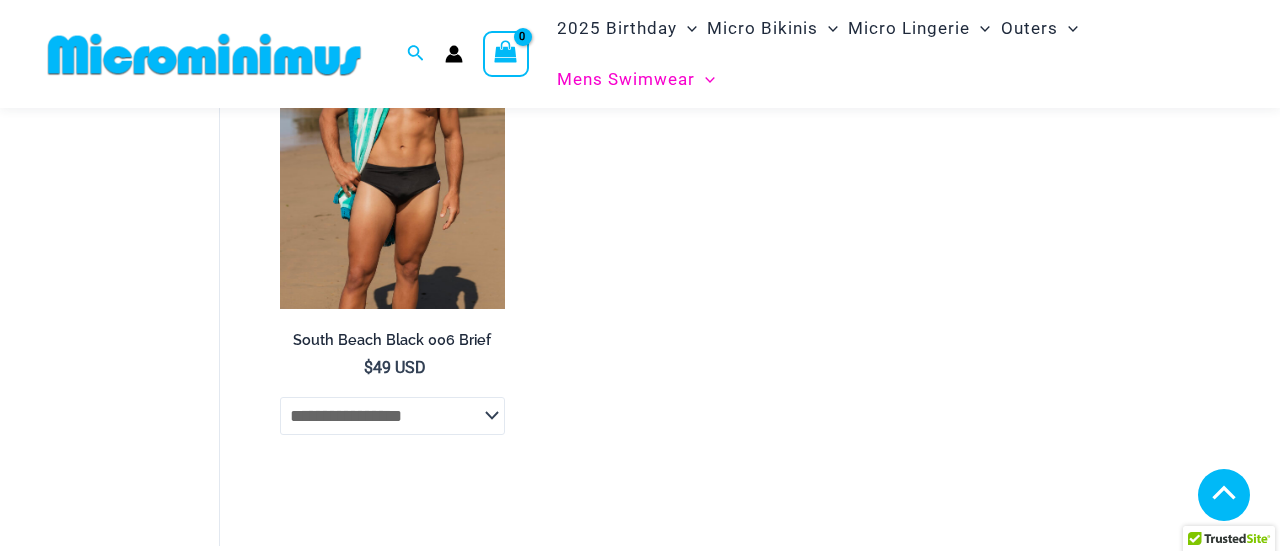 scroll, scrollTop: 1924, scrollLeft: 0, axis: vertical 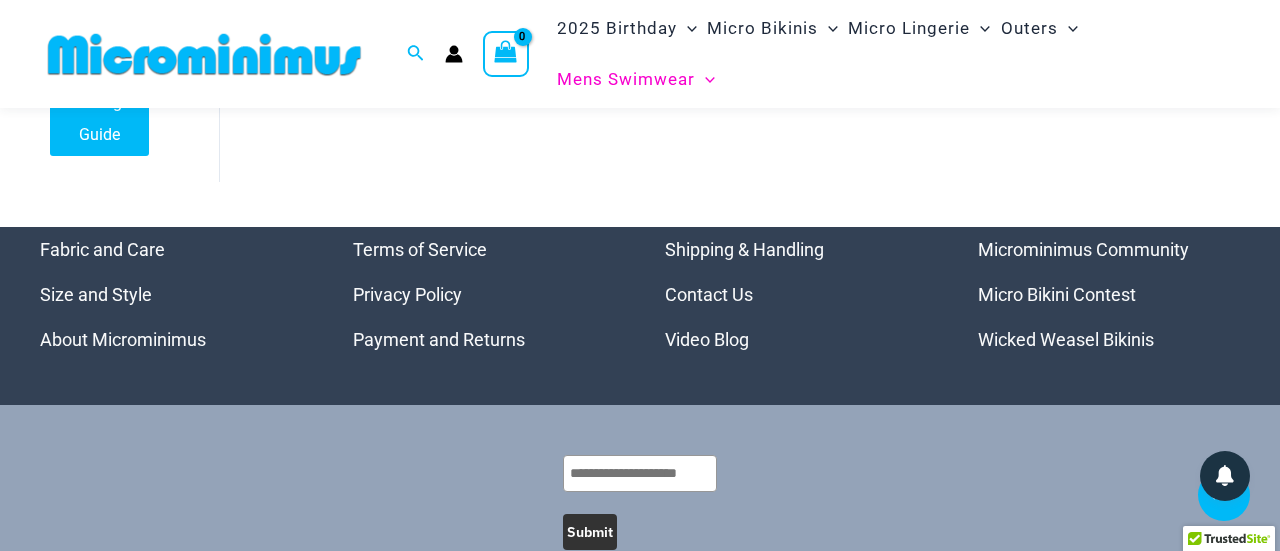 click on "Wicked Weasel Bikinis" at bounding box center (1066, 339) 